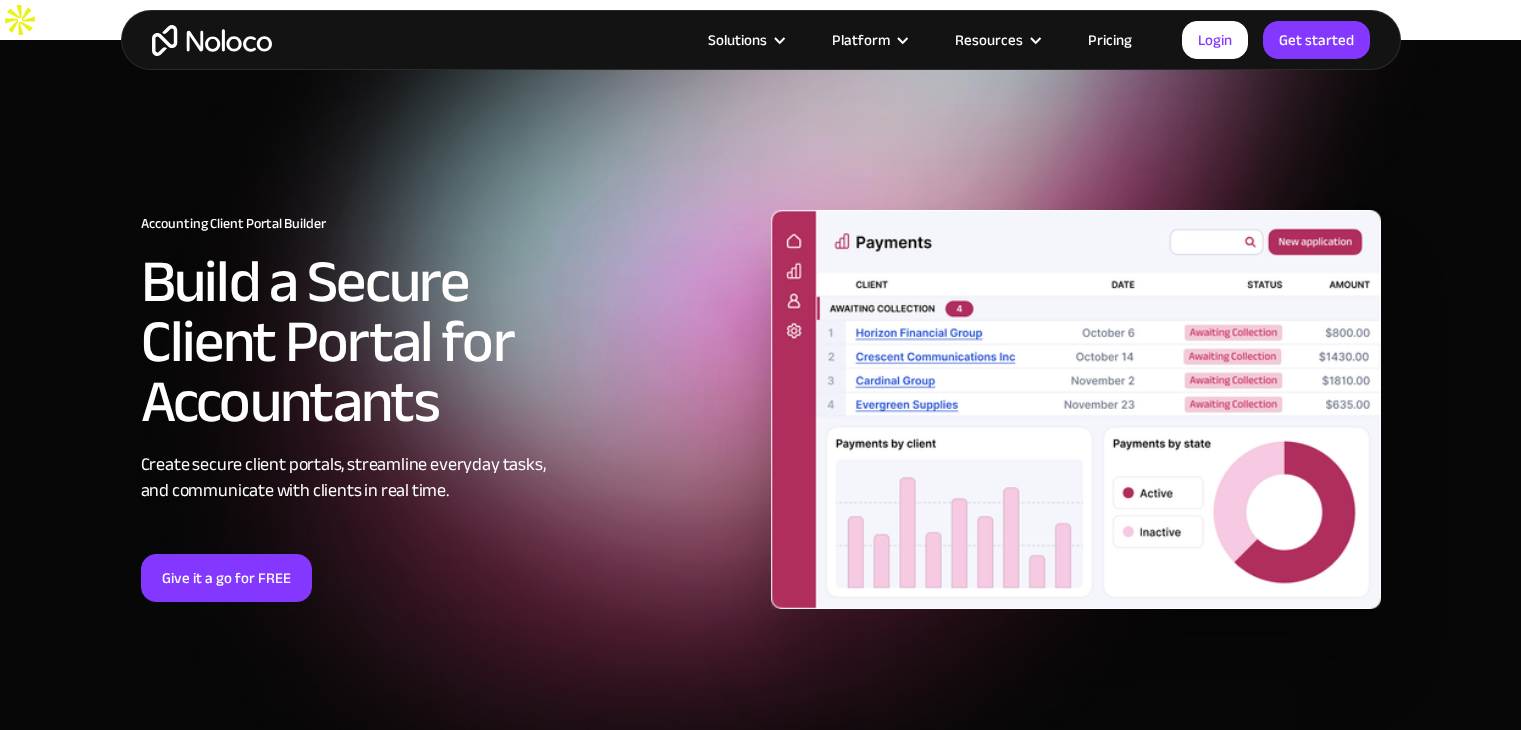 scroll, scrollTop: 3806, scrollLeft: 0, axis: vertical 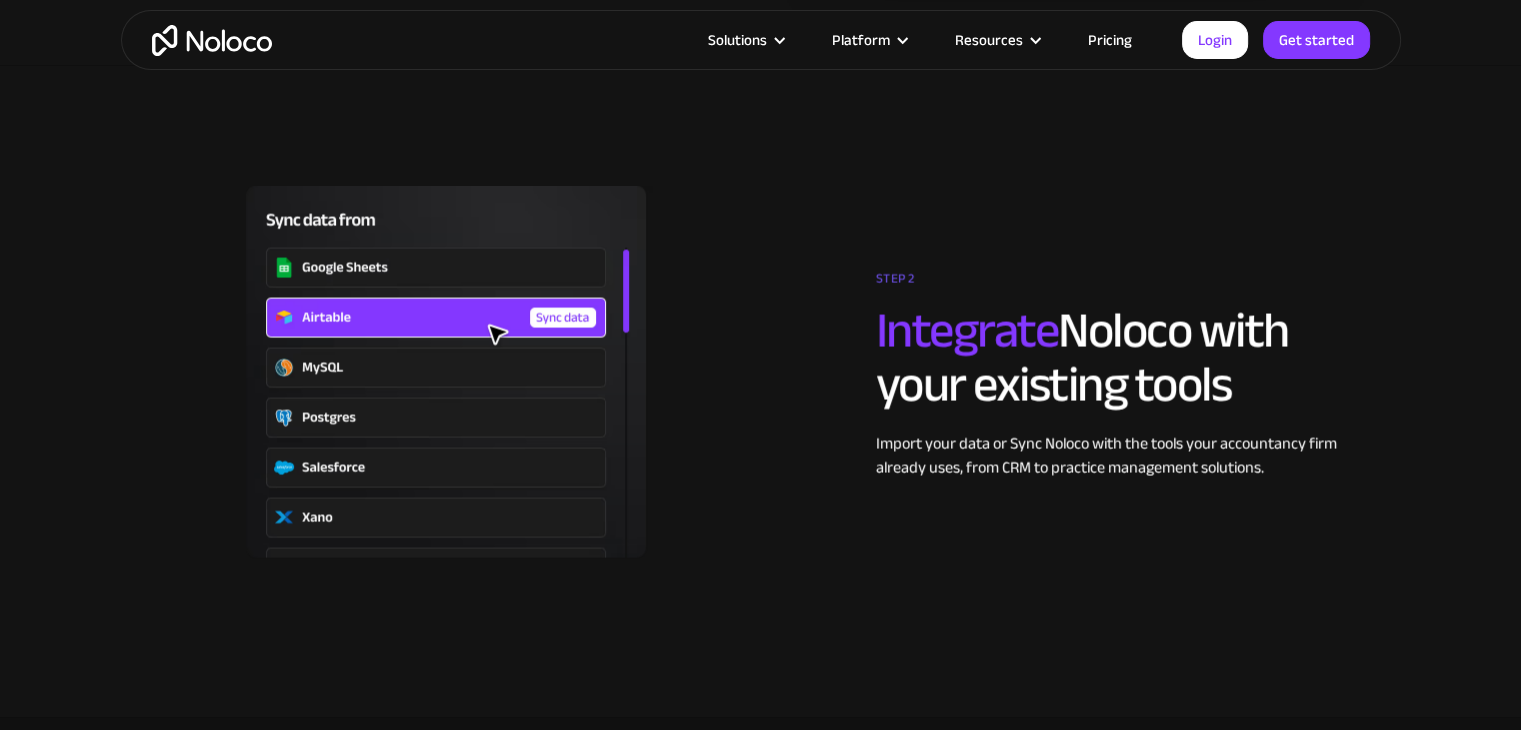 click on "Import your data or Sync Noloco with the tools your accountancy firm already uses, from CRM to practice management solutions." at bounding box center [1128, 455] 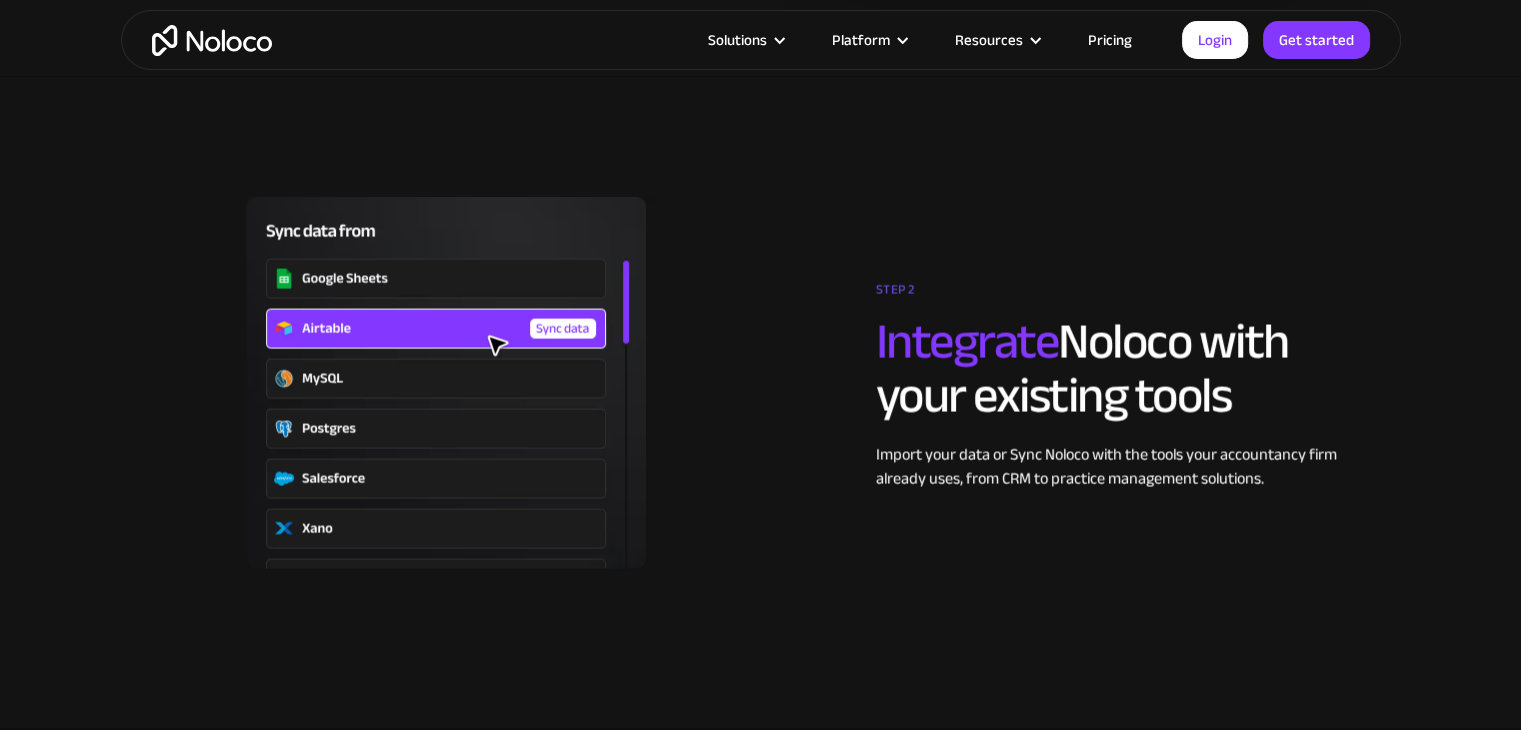 scroll, scrollTop: 3751, scrollLeft: 0, axis: vertical 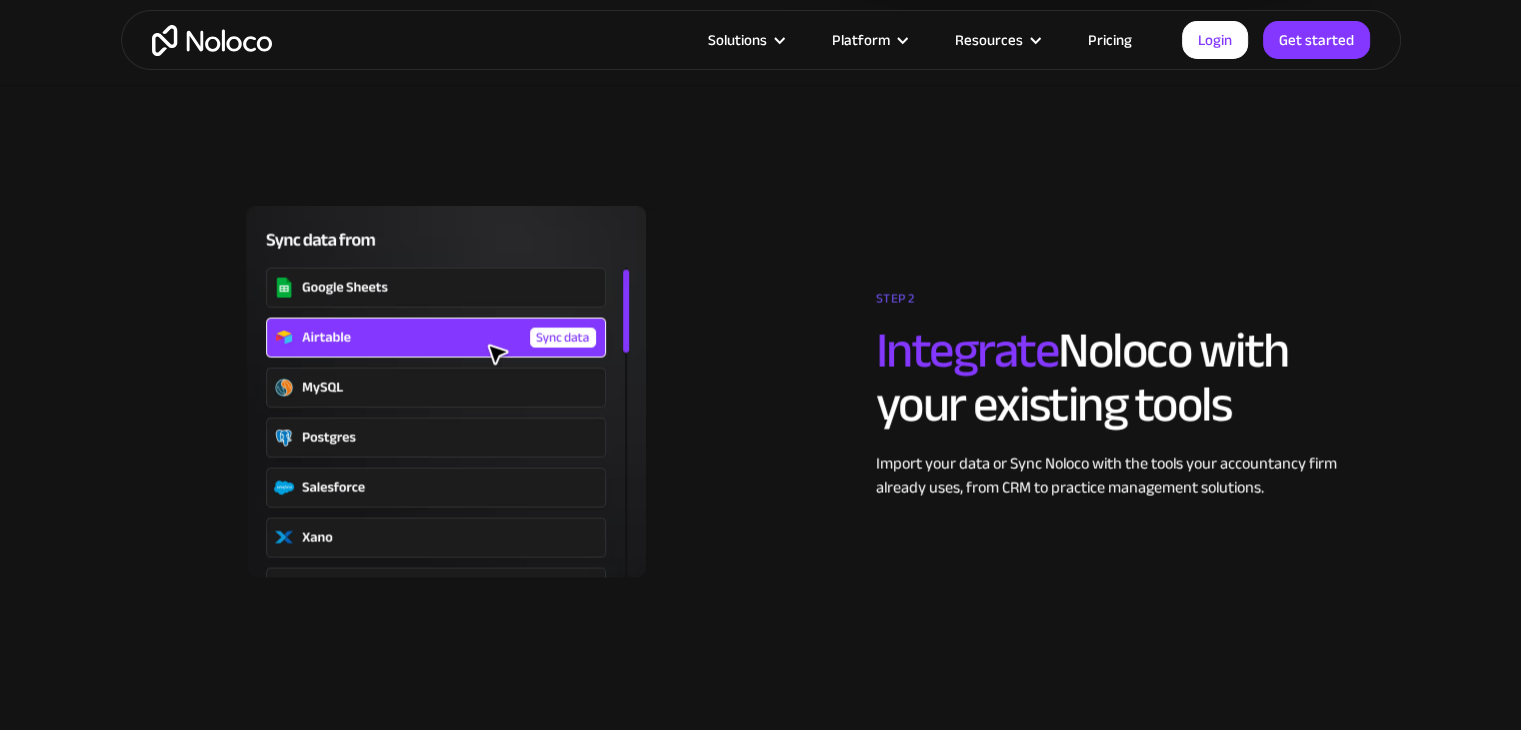 click on "Import your data or Sync Noloco with the tools your accountancy firm already uses, from CRM to practice management solutions." at bounding box center [1128, 475] 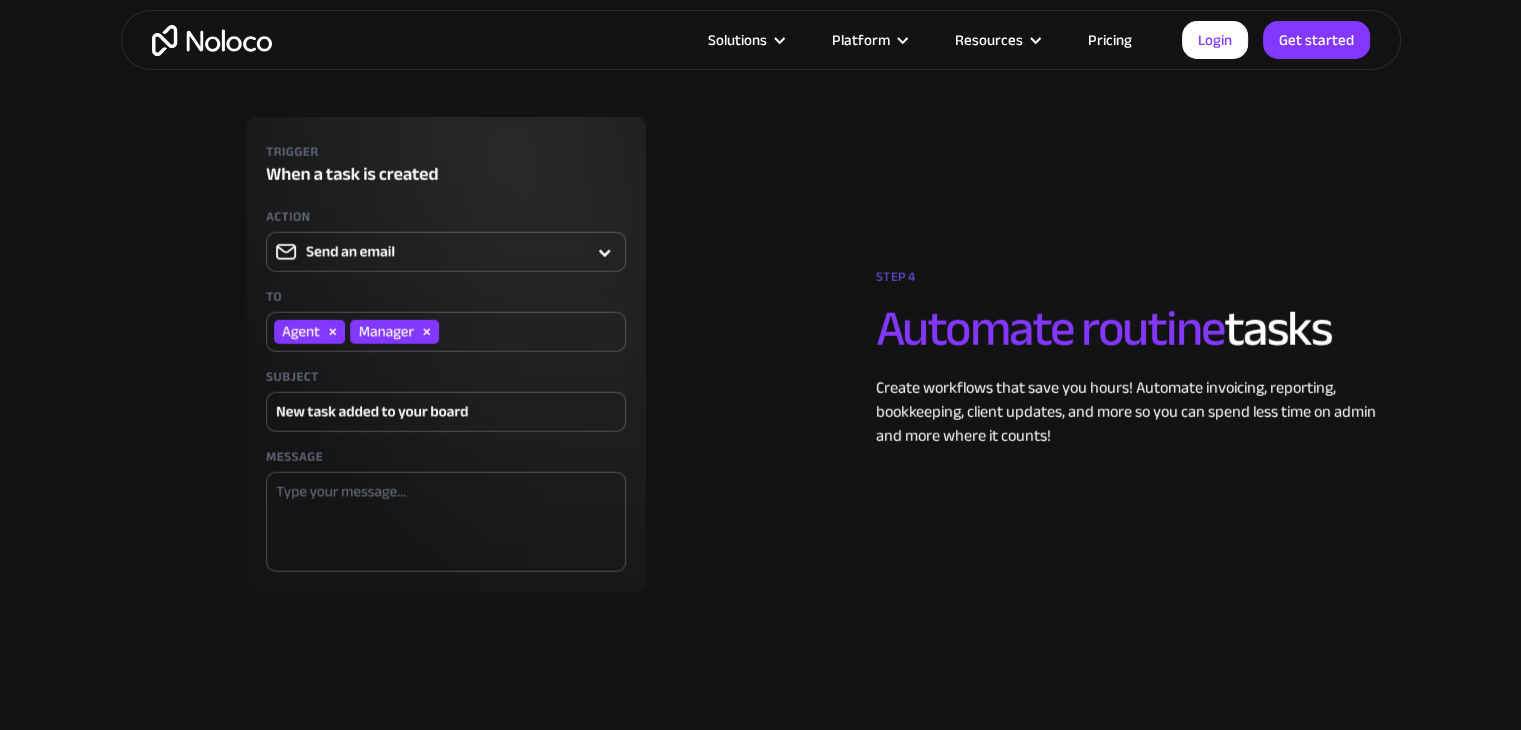 scroll, scrollTop: 5252, scrollLeft: 0, axis: vertical 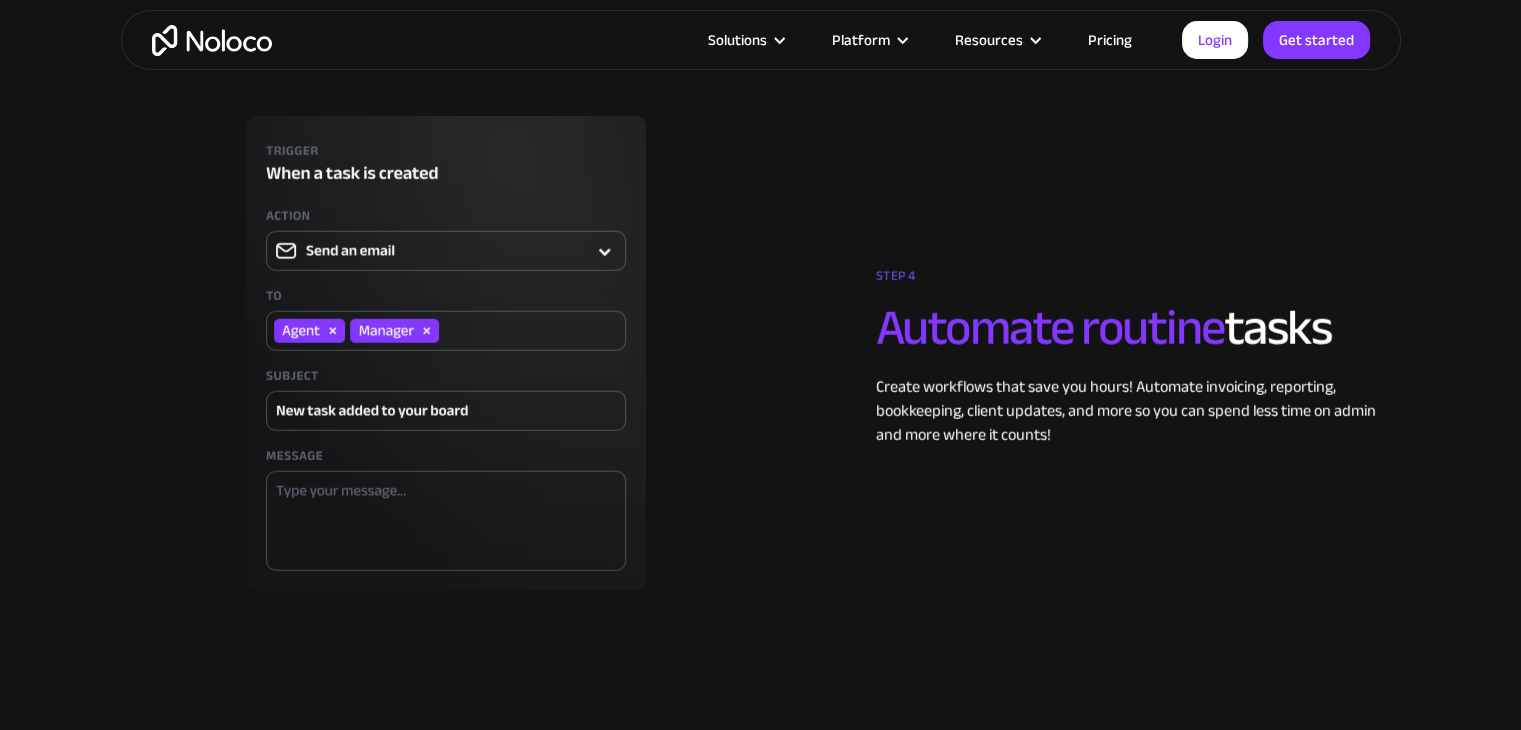 click on "STEP 4 Automate routine  tasks Create workflows that save you hours! Automate invoicing, reporting, bookkeeping, client updates, and more so you can spend less time on admin and more where it counts!" at bounding box center (761, 353) 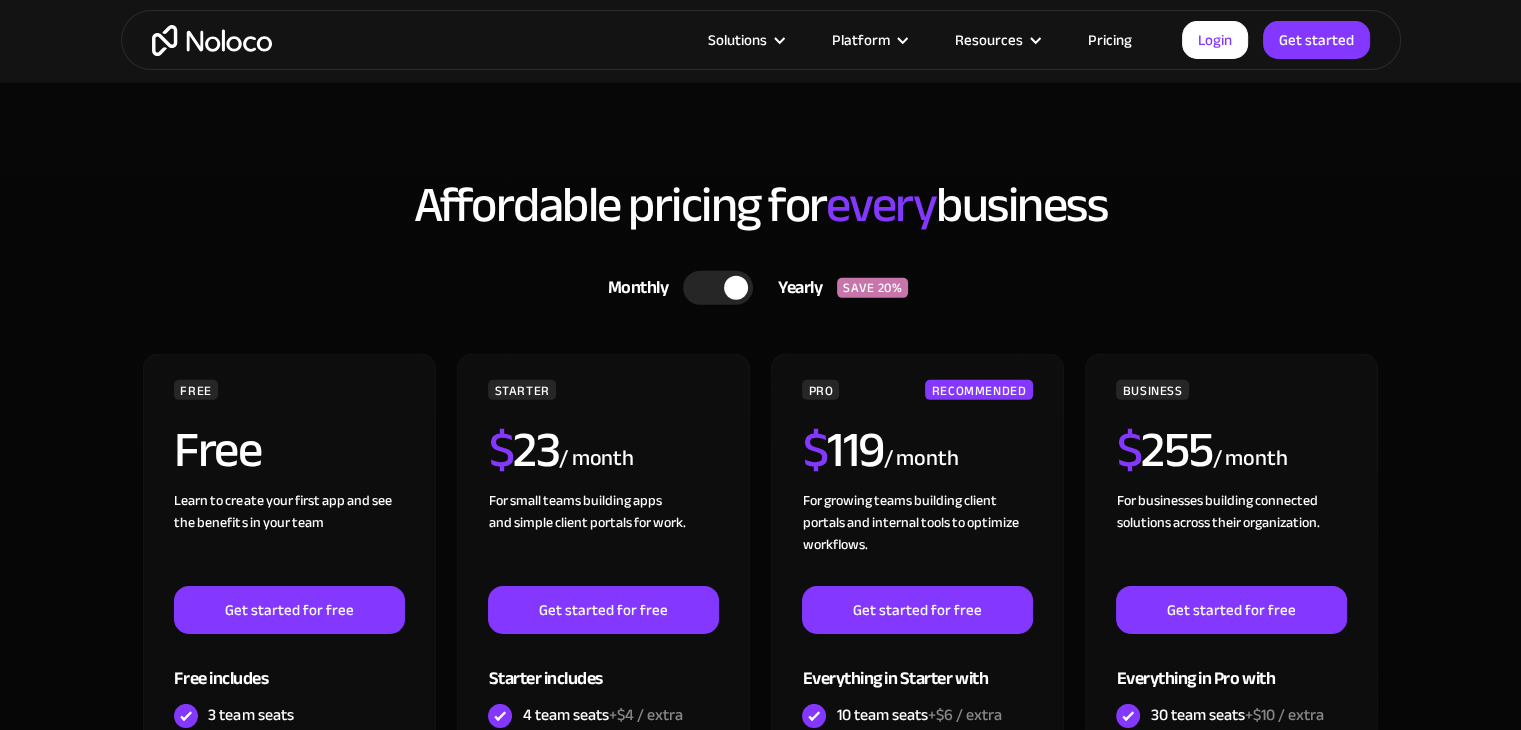 scroll, scrollTop: 6272, scrollLeft: 0, axis: vertical 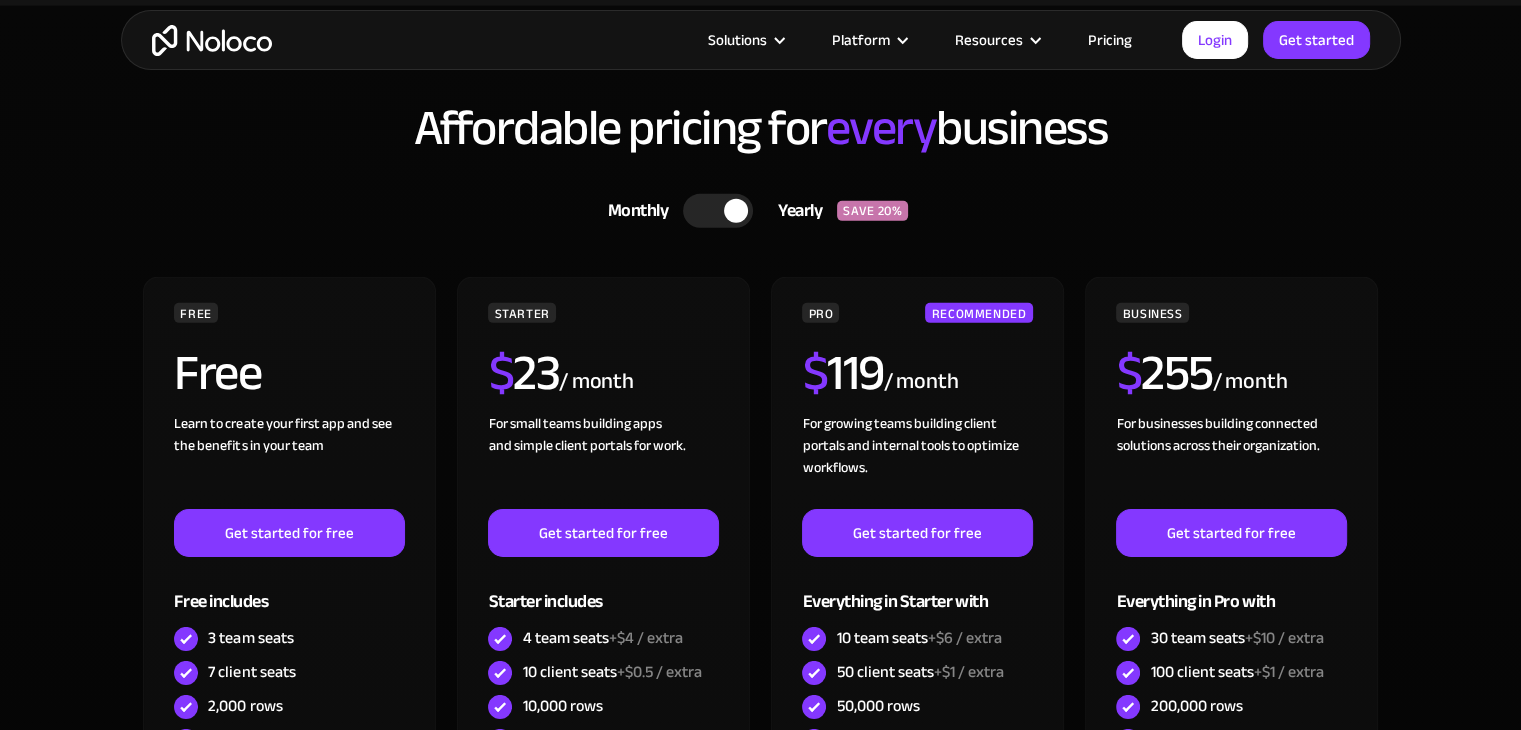 click on "Yearly" at bounding box center [795, 211] 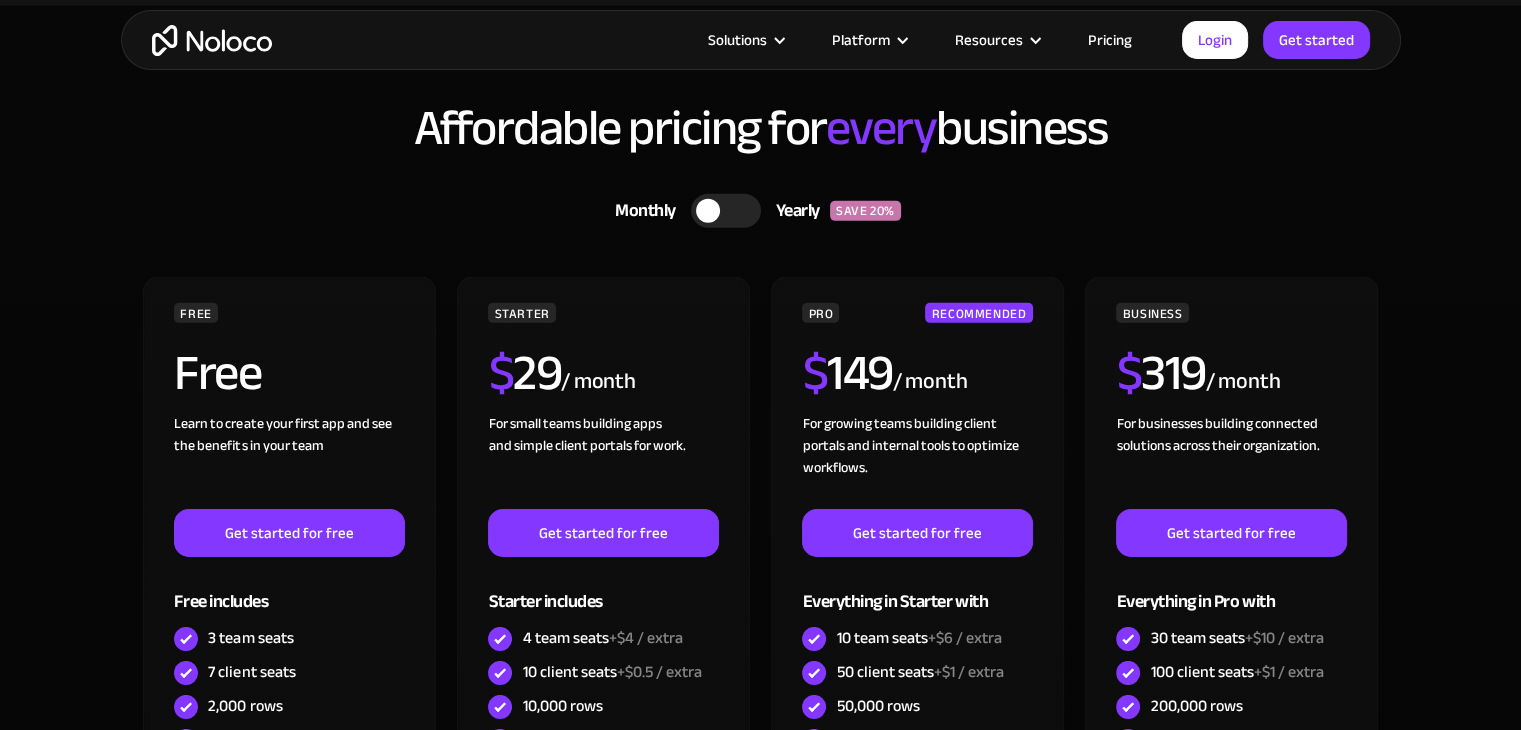 click at bounding box center (726, 211) 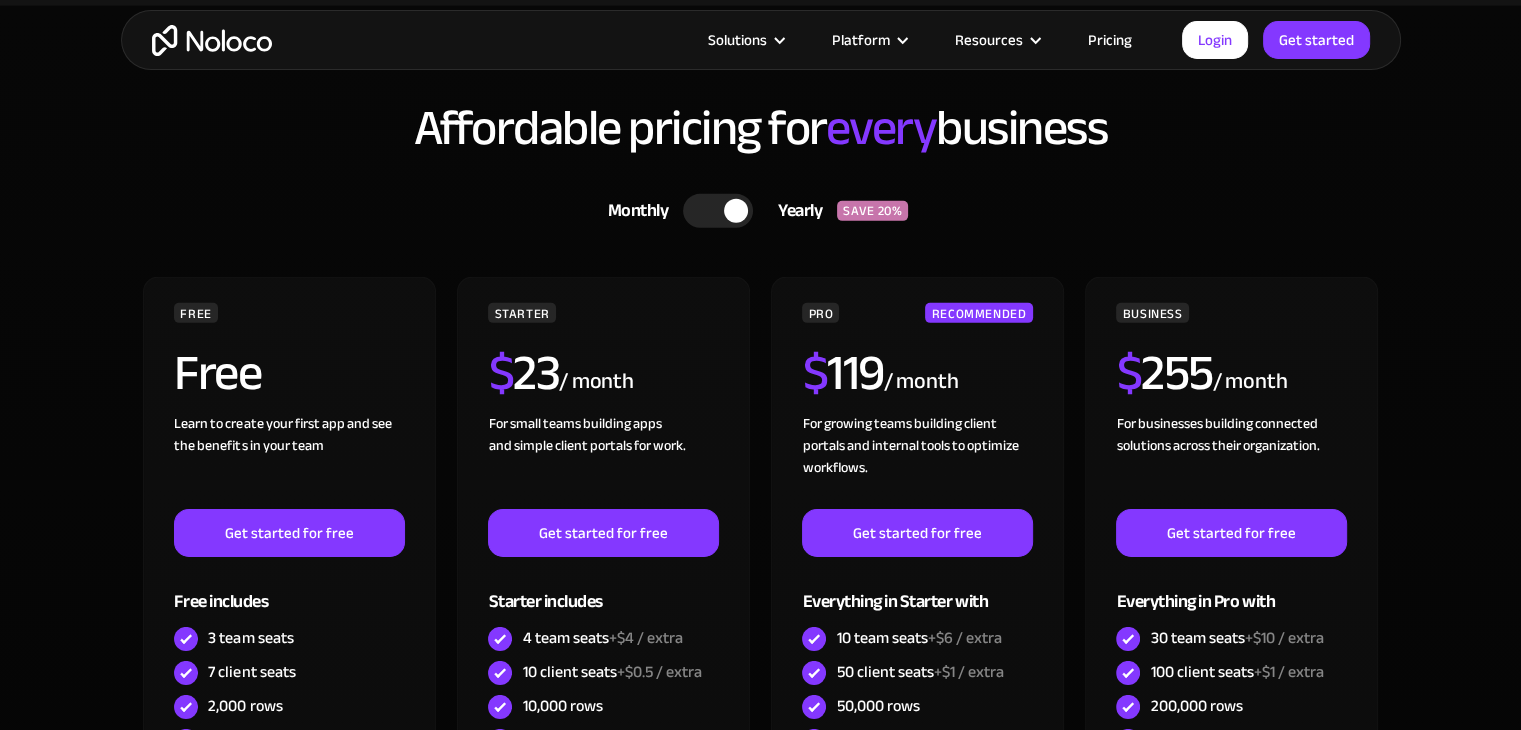 click at bounding box center [736, 211] 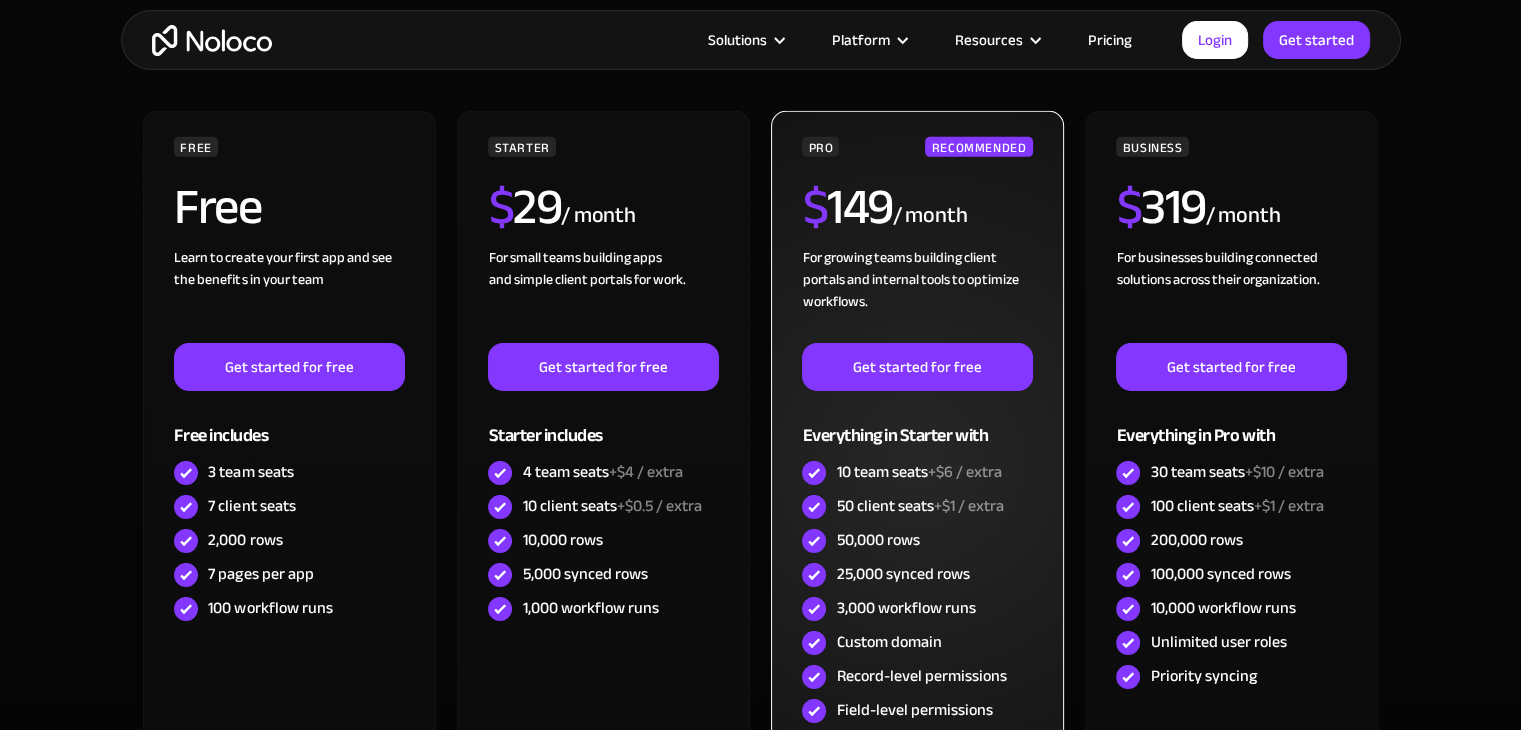 scroll, scrollTop: 6439, scrollLeft: 0, axis: vertical 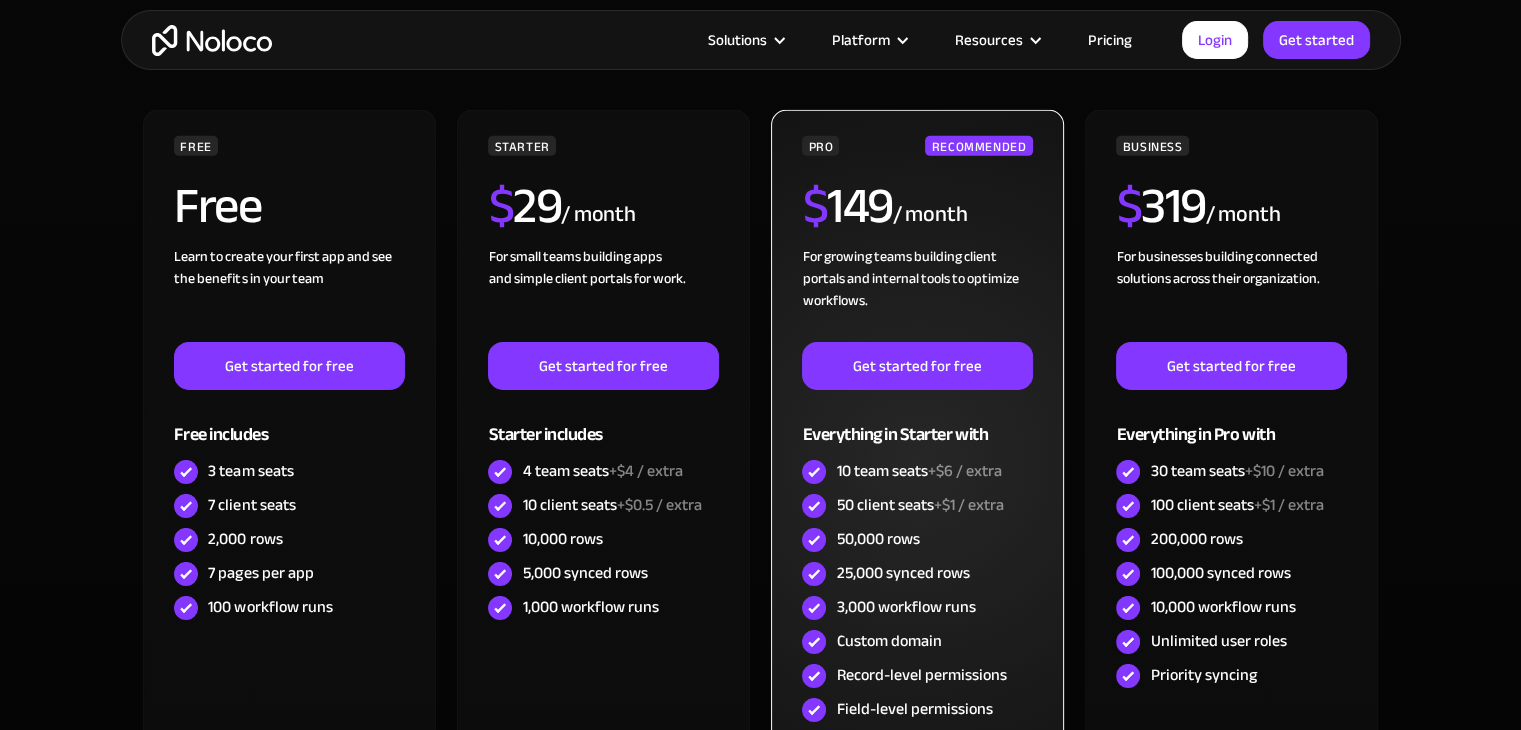 click on "PRO RECOMMENDED $ 149 / month For growing teams building client portals and internal tools to optimize workflows. Get started for free Everything in Starter with 10 team seats  +$6 / extra 50 client seats  +$1 / extra  50,000 rows 25,000 synced rows 3,000 workflow runs Custom domain Record-level permissions Field-level permissions Custom code" at bounding box center [917, 461] 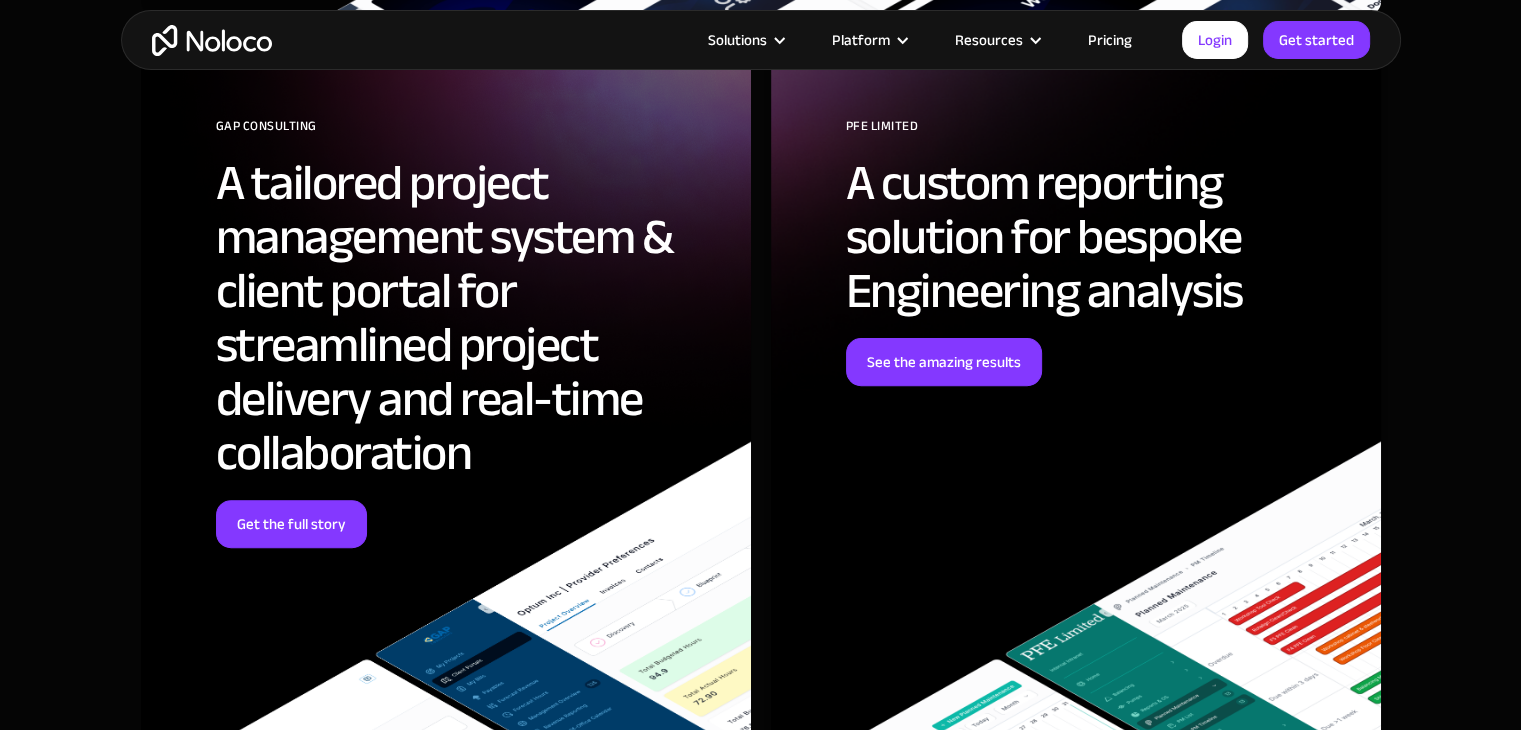 scroll, scrollTop: 8170, scrollLeft: 0, axis: vertical 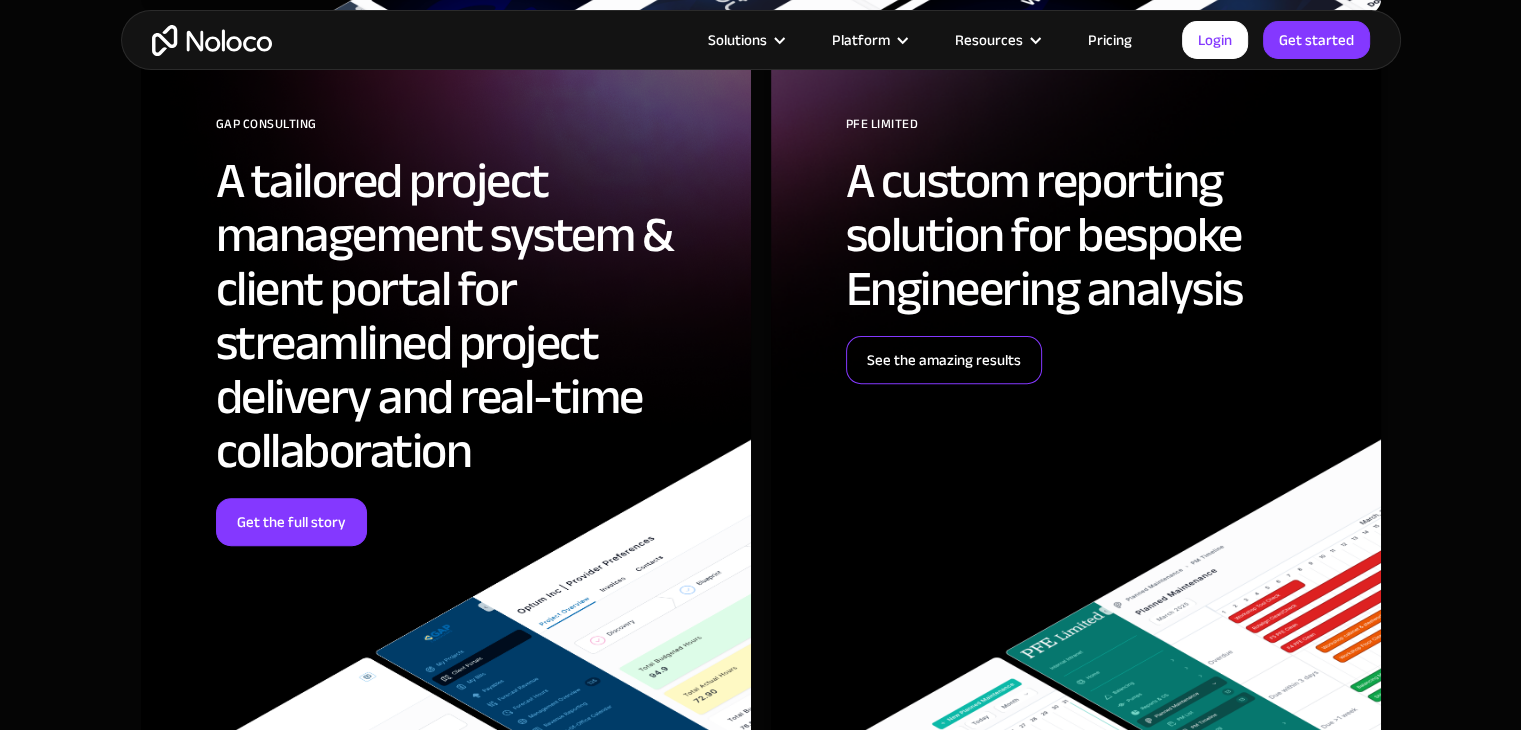 click on "See the amazing results" at bounding box center (944, 360) 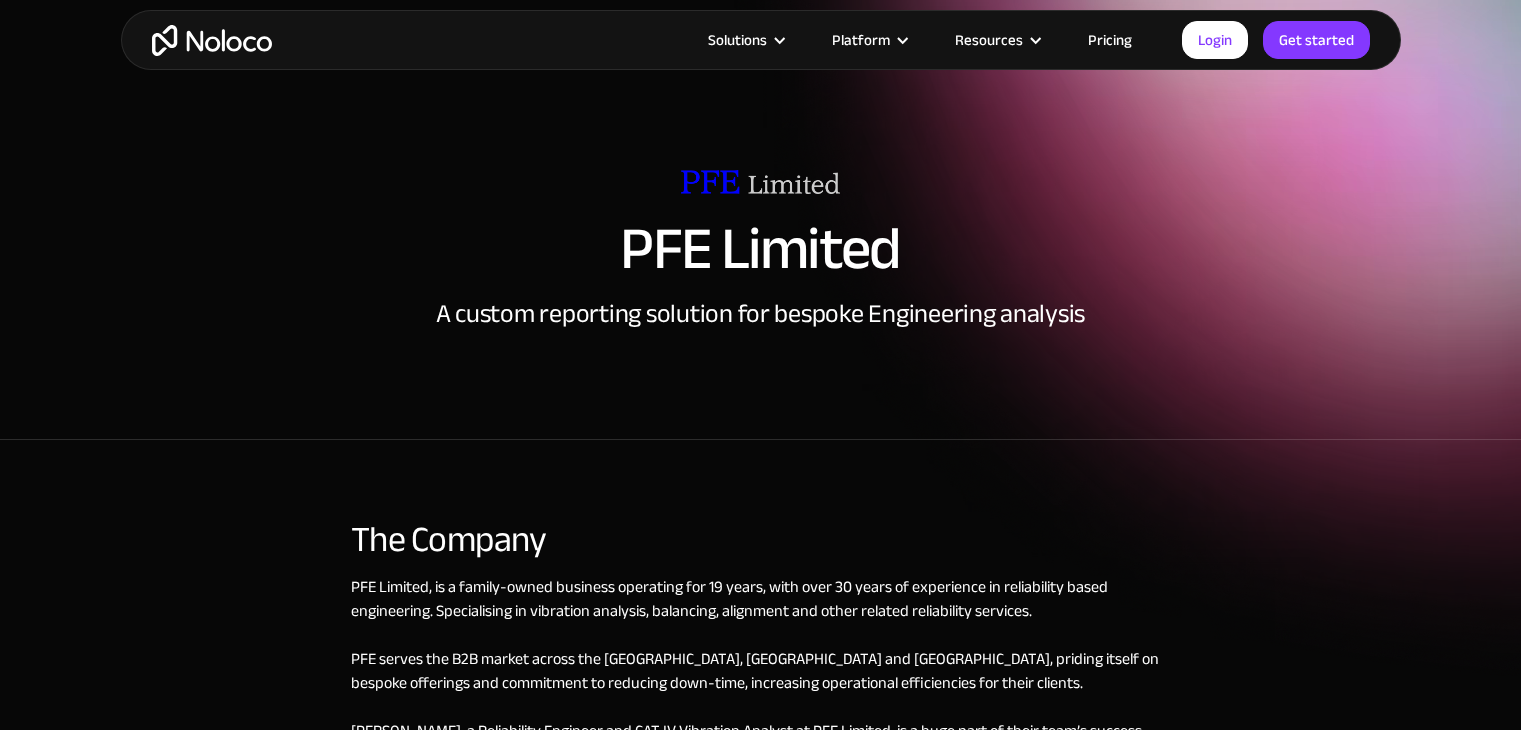 scroll, scrollTop: 243, scrollLeft: 0, axis: vertical 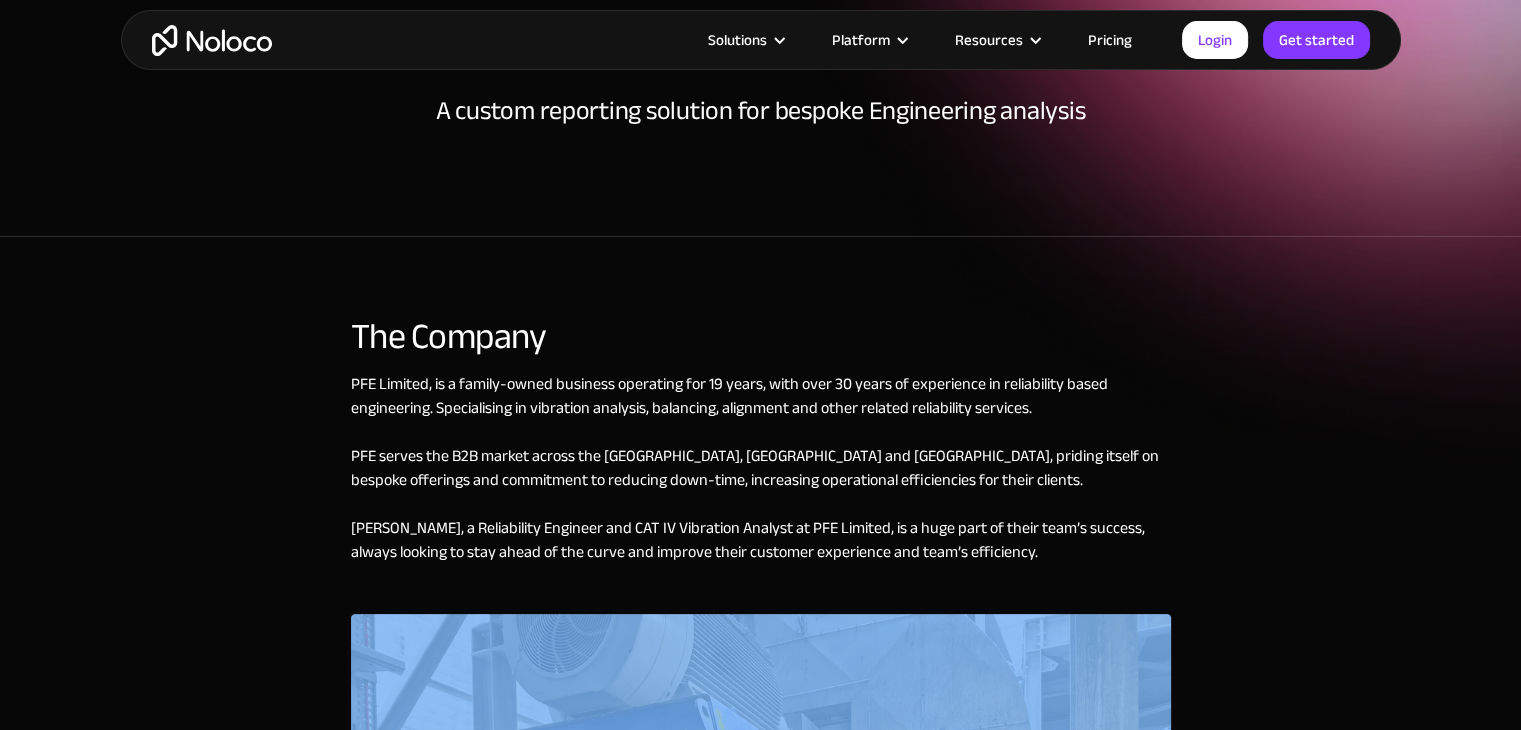 click on "The Company PFE Limited , is a family-owned business operating for 19 years, with over 30 years of experience in reliability based engineering. Specialising in vibration analysis, balancing, alignment and other related reliability services. PFE serves the B2B market across the UK, Ireland and Europe, priding itself on bespoke offerings and commitment to reducing down-time, increasing operational efficiencies for their clients. Jake Ford, a Reliability Engineer and CAT IV Vibration Analyst at PFE Limited, is a huge part of their team’s success, always looking to stay ahead of the curve and improve their customer experience and team’s efficiency." at bounding box center (761, 773) 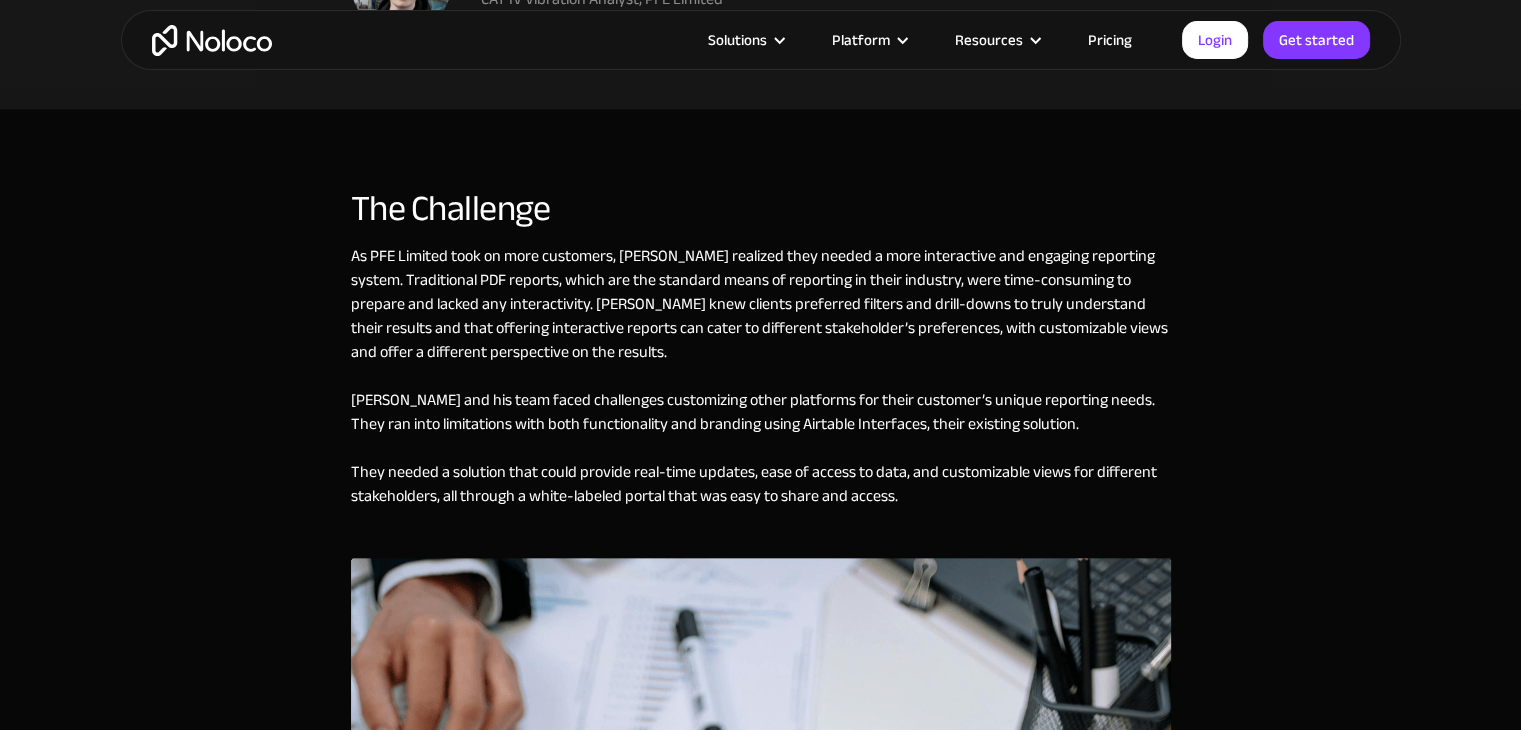 scroll, scrollTop: 1952, scrollLeft: 0, axis: vertical 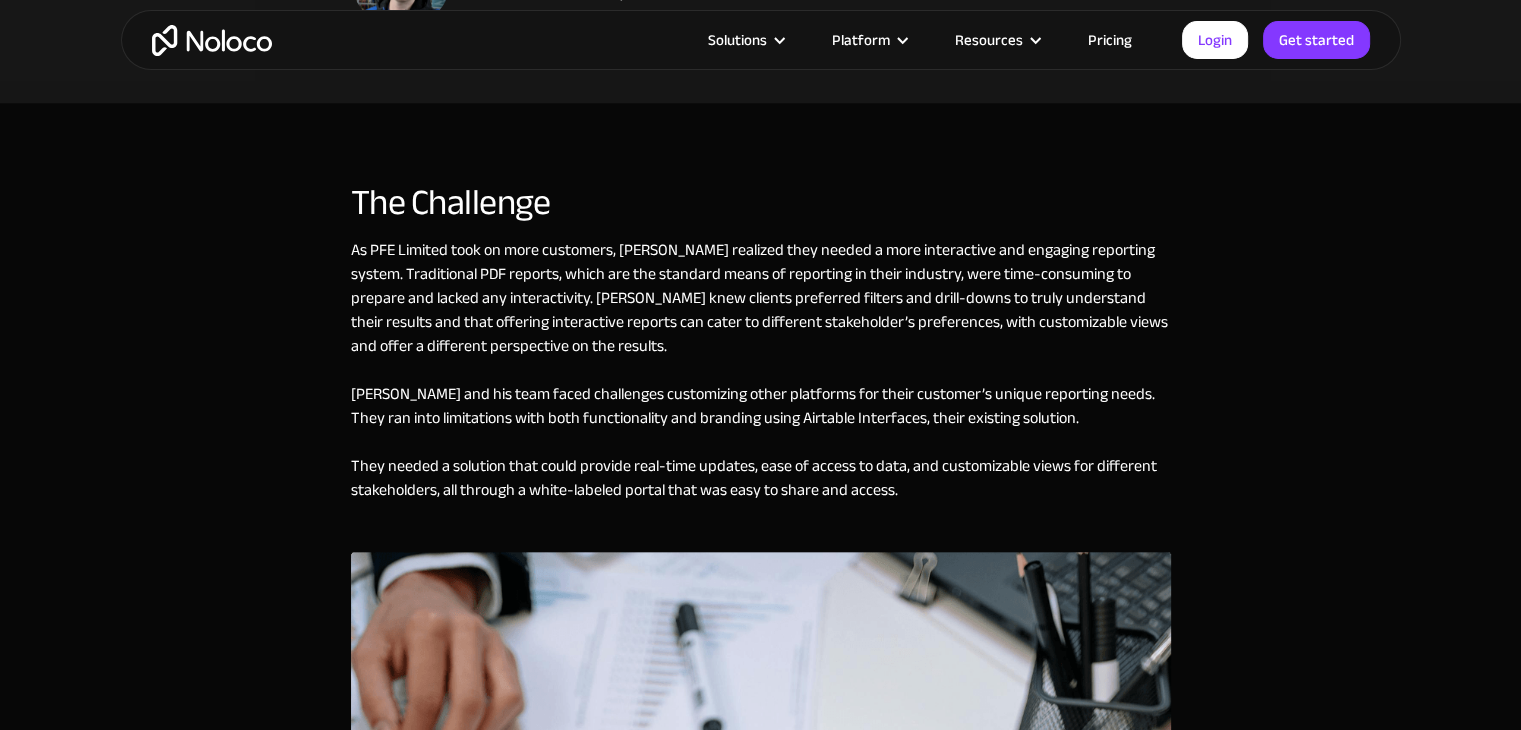 click on "The Challenge As PFE Limited took on more customers, Jake realized they needed a more interactive and engaging reporting system. Traditional PDF reports, which are the standard means of reporting in their industry, were time-consuming to prepare and lacked any interactivity. Jake knew clients preferred filters and drill-downs to truly understand their results and that offering interactive reports can cater to different stakeholder’s preferences, with customizable views and offer a different perspective on the results. Jake and his team faced challenges customizing other platforms for their customer’s unique reporting needs. They ran into limitations with both functionality and branding using Airtable Interfaces, their existing solution. They needed a solution that could provide real-time updates, ease of access to data, and customizable views for different stakeholders, all through a white-labeled portal that was easy to share and access." at bounding box center [761, 687] 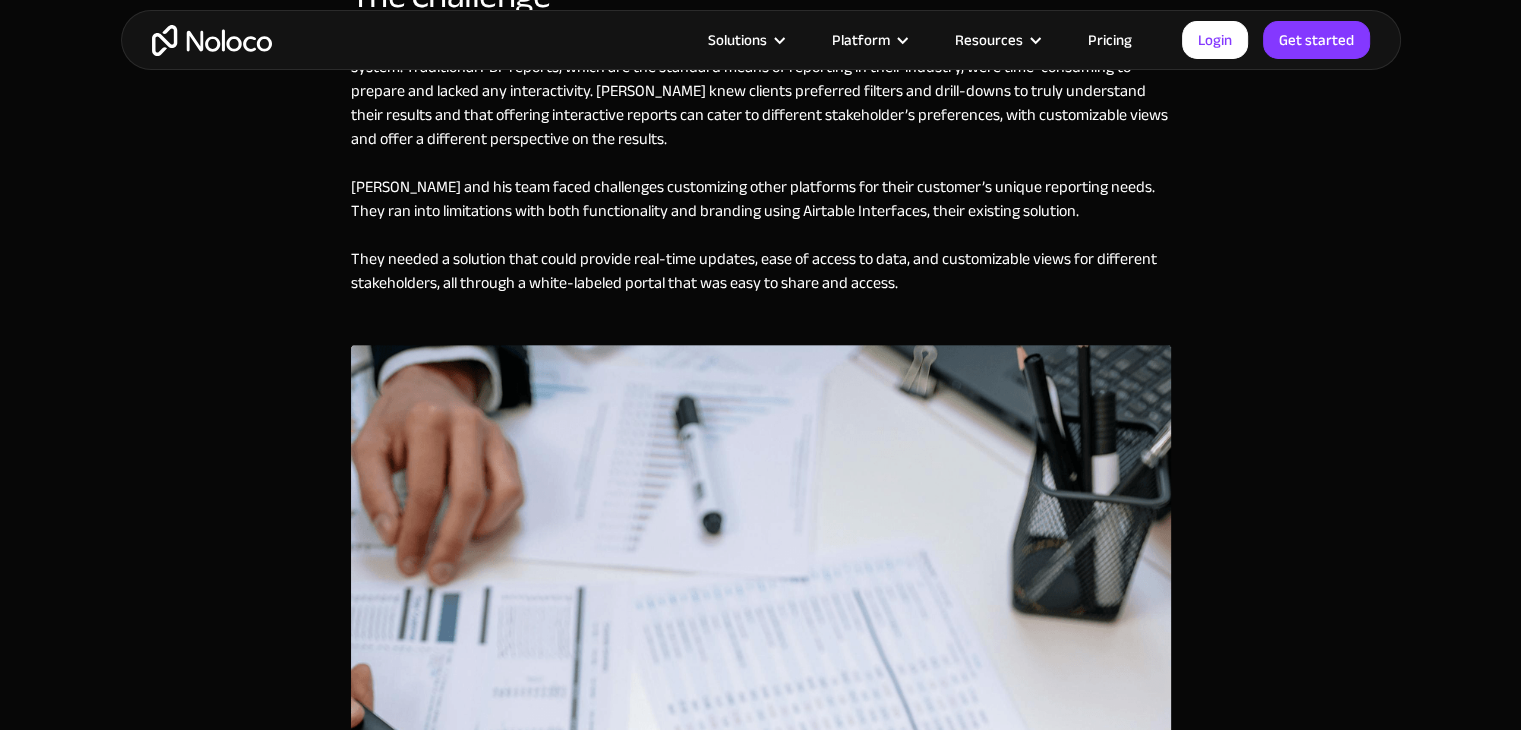 scroll, scrollTop: 2155, scrollLeft: 0, axis: vertical 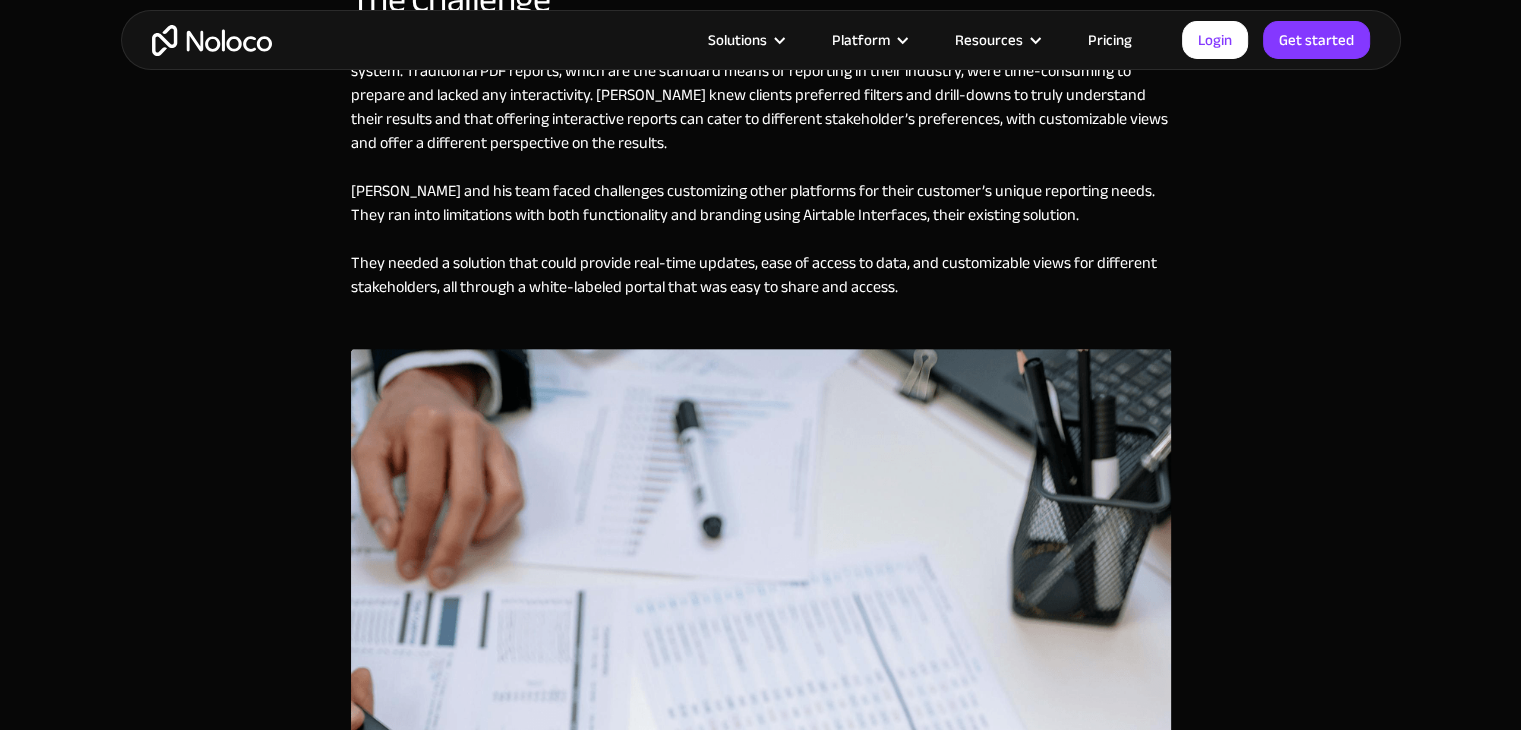 click on "The Challenge As PFE Limited took on more customers, Jake realized they needed a more interactive and engaging reporting system. Traditional PDF reports, which are the standard means of reporting in their industry, were time-consuming to prepare and lacked any interactivity. Jake knew clients preferred filters and drill-downs to truly understand their results and that offering interactive reports can cater to different stakeholder’s preferences, with customizable views and offer a different perspective on the results. Jake and his team faced challenges customizing other platforms for their customer’s unique reporting needs. They ran into limitations with both functionality and branding using Airtable Interfaces, their existing solution. They needed a solution that could provide real-time updates, ease of access to data, and customizable views for different stakeholders, all through a white-labeled portal that was easy to share and access." at bounding box center [761, 484] 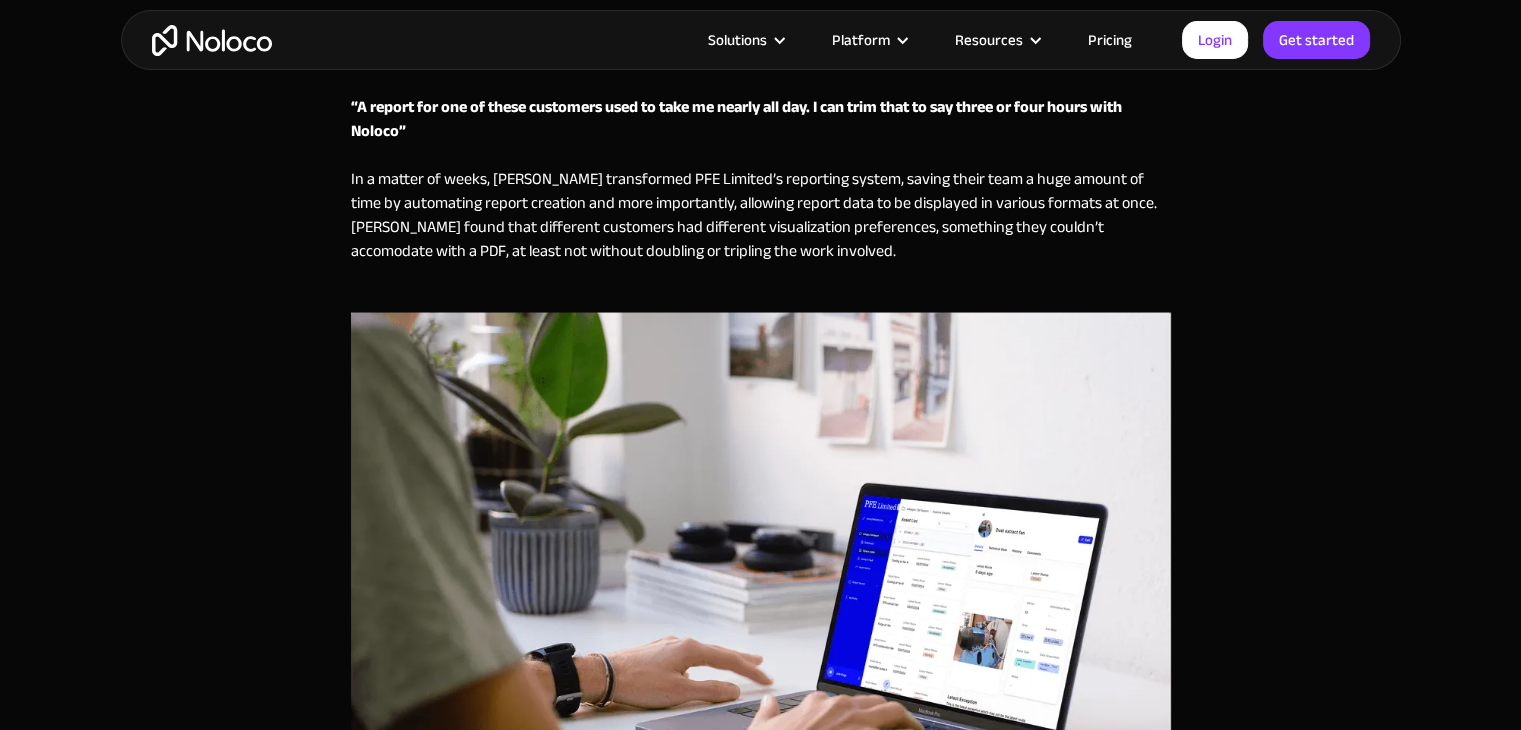 scroll, scrollTop: 3880, scrollLeft: 0, axis: vertical 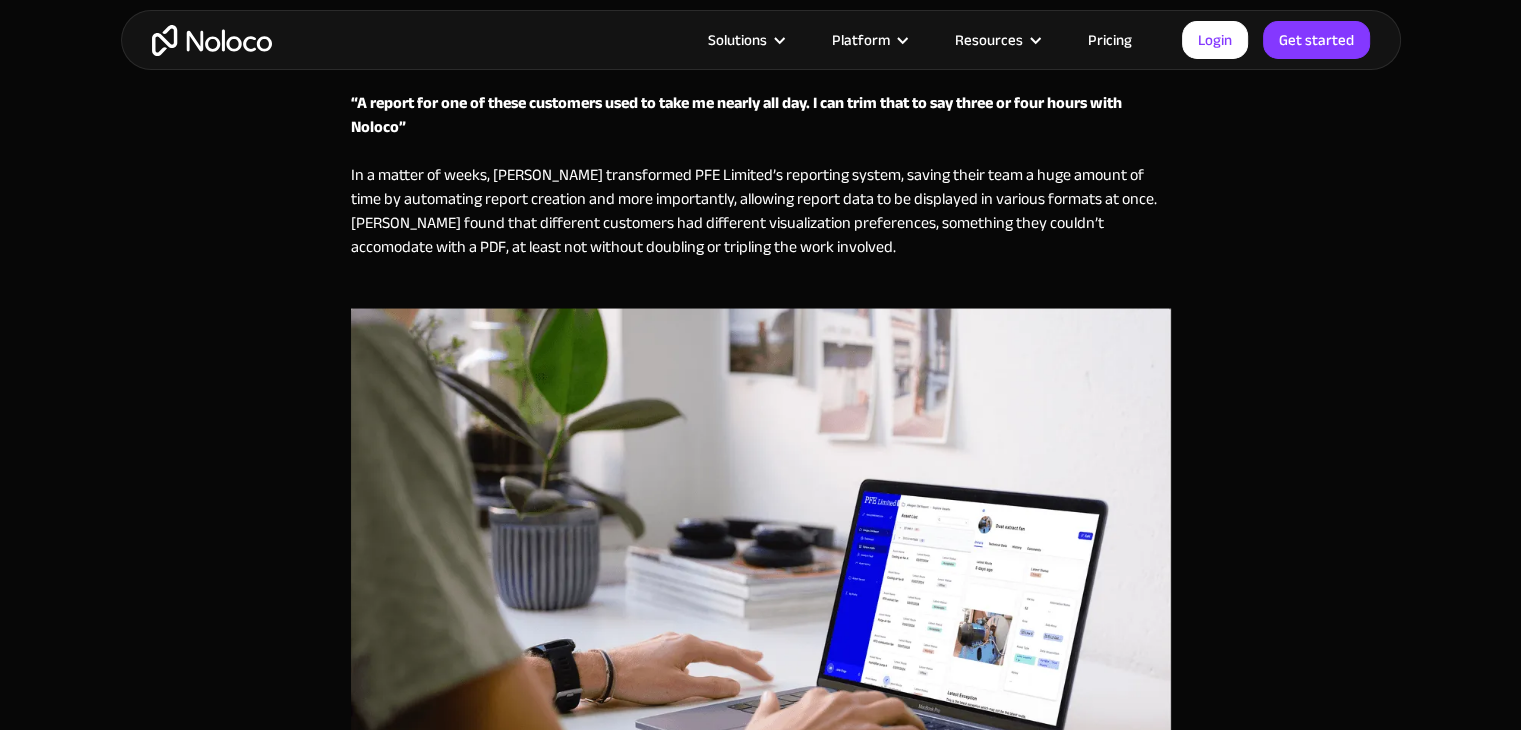 click on "The Solution With Noloco, Jake saw an opportunity to revolutionize their reporting system. Noloco's flexibility and ease of use allowed PFE Limited to design custom solutions without hiring a software engineer - something he often considered, but couldn’t justify.Jake could tailor everything in Noloco from UI elements and permissions to suit both their engineers and their customers. This created a more personalized and efficient reporting process that saves them hours each week. Each update to Noloco’s app builder makes their custom apps even better, aligning perfectly with PFE’s reporting needs. ‍ “A report for one of these customers used to take me nearly all day. I can trim that to say three or four hours with Noloco” ‍" at bounding box center (761, 404) 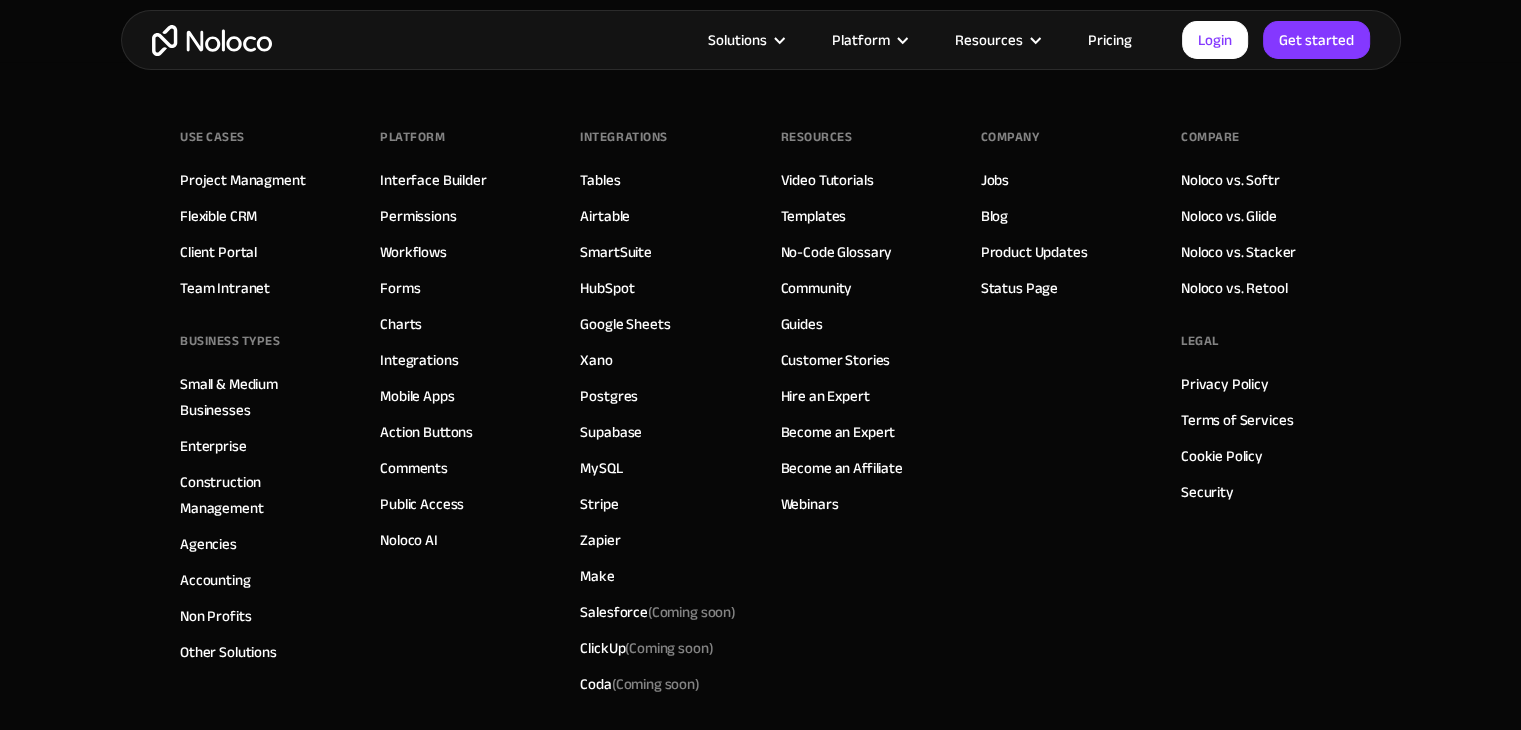 scroll, scrollTop: 9031, scrollLeft: 0, axis: vertical 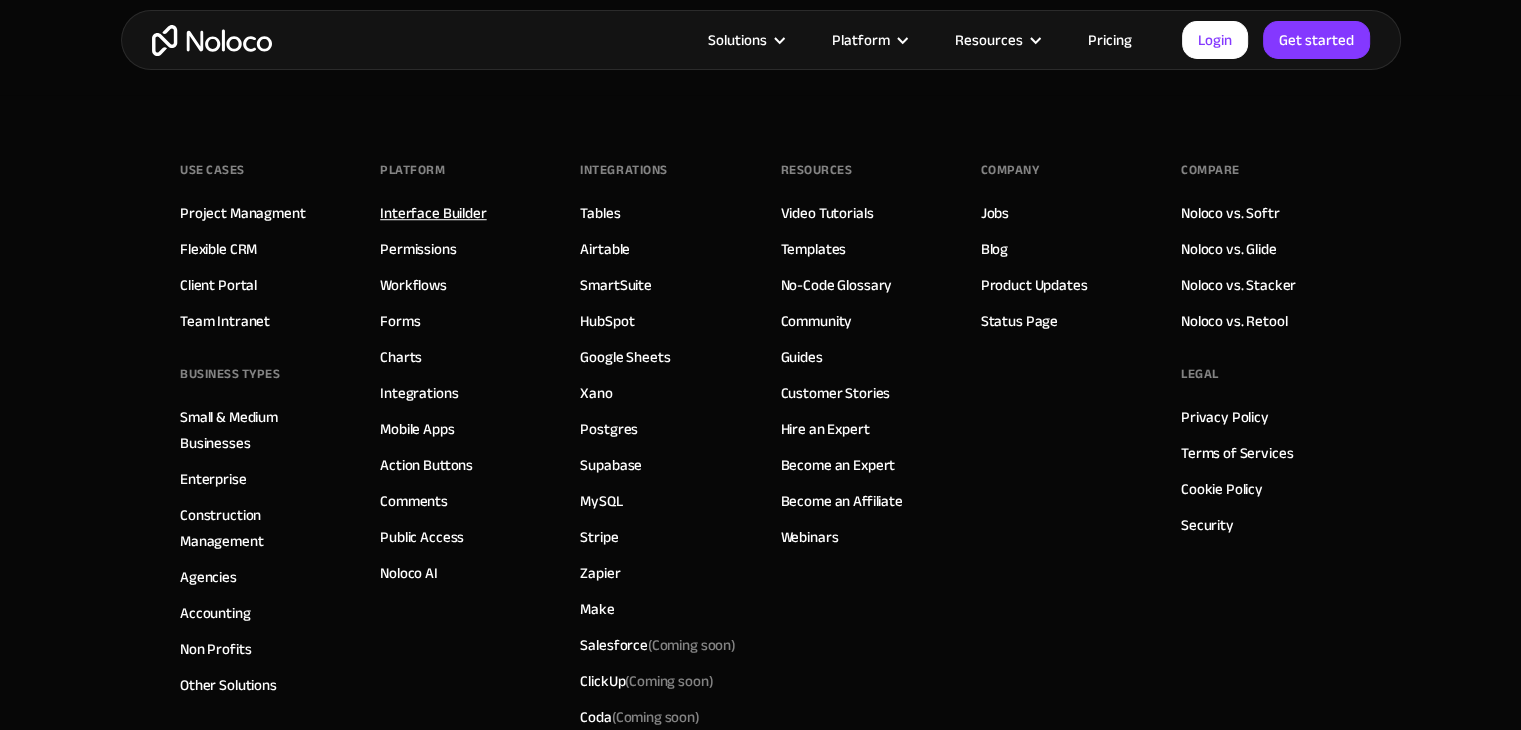 click on "Interface Builder" at bounding box center [433, 213] 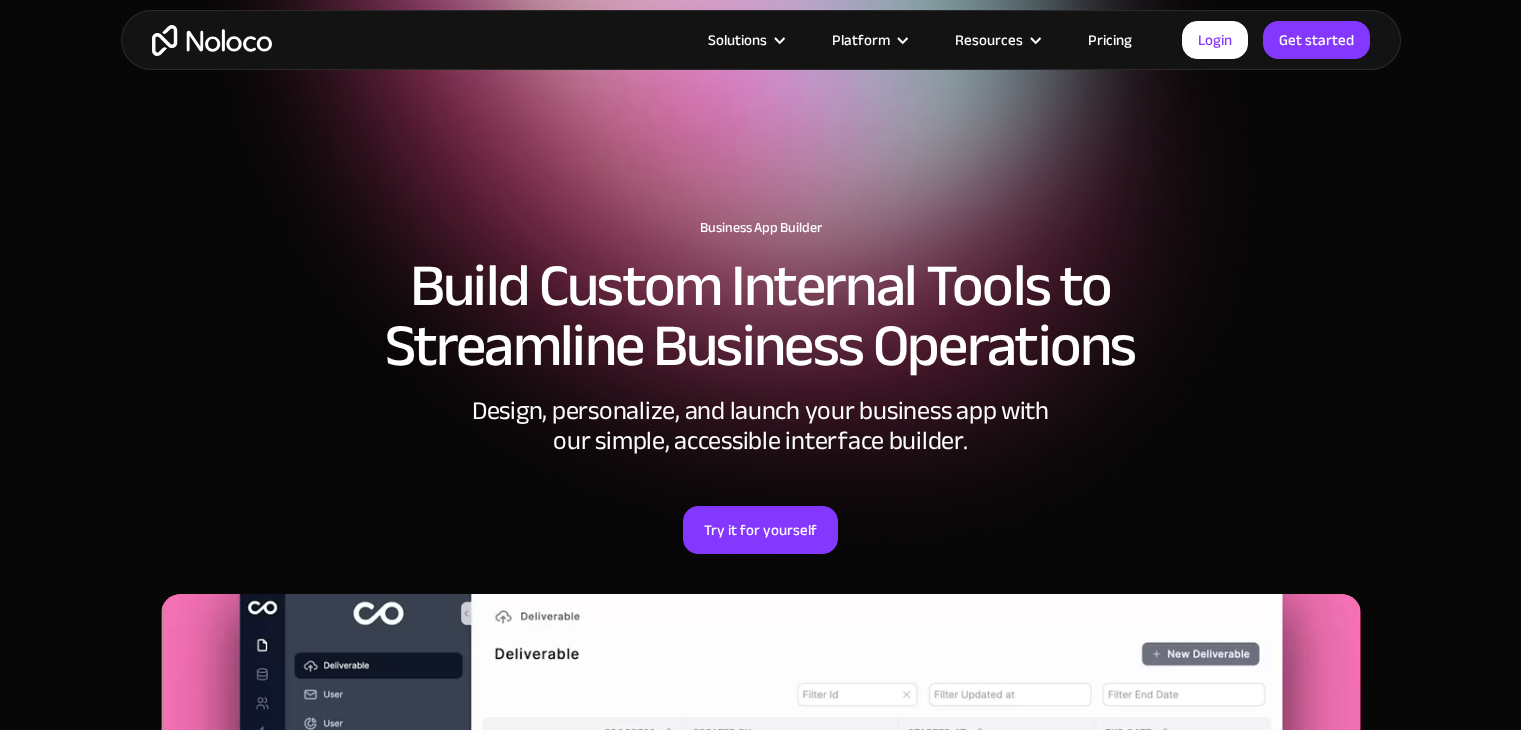 scroll, scrollTop: 2498, scrollLeft: 0, axis: vertical 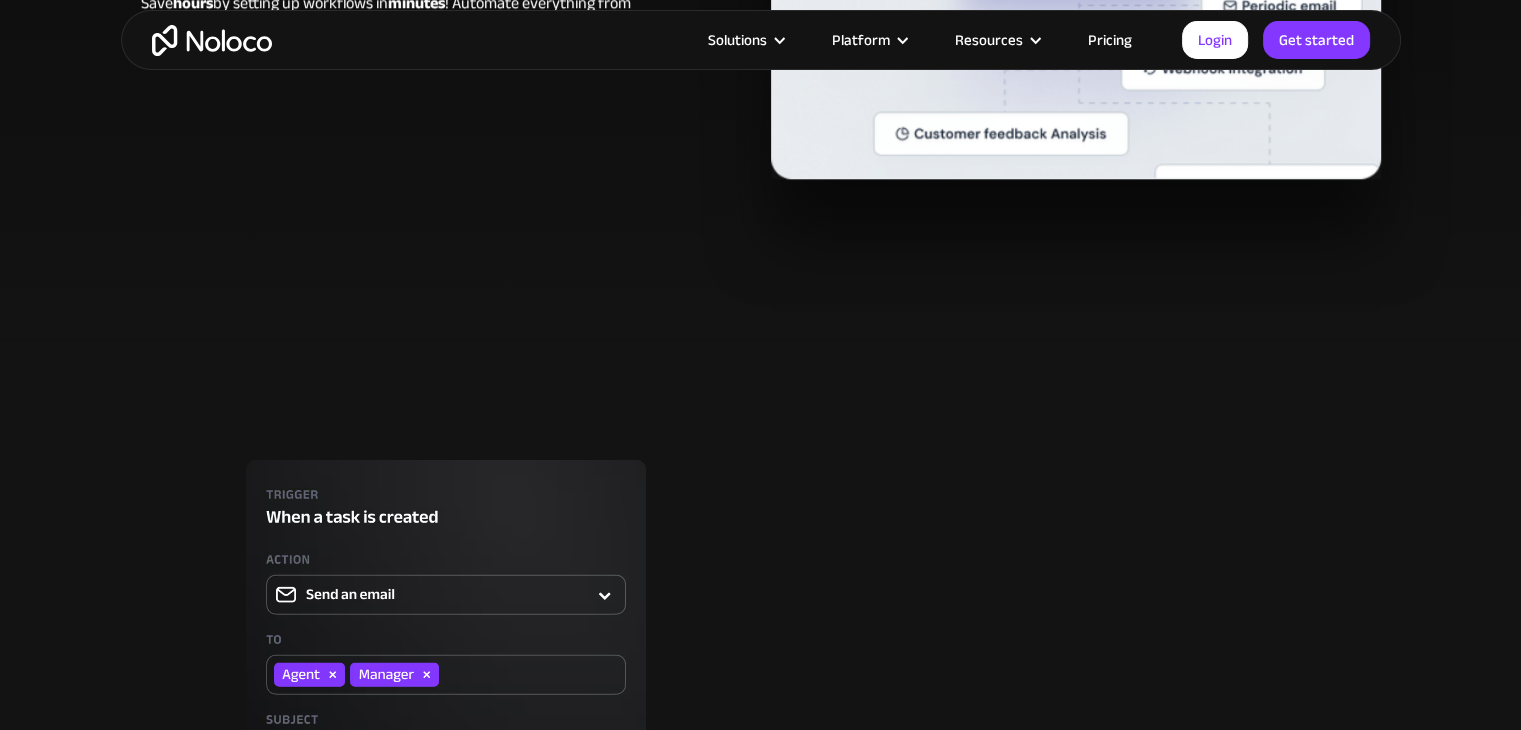 click on "Solutions Use Cases Business Types
Project Management Keep track of customers, users, or leads with  a fully customizable Noloco back office app.
Small & Medium Businesses Build the tools you need, from inventory management  to HR software, tailored to your growing business.
Flexible CRM A custom Noloco CRM that perfectly fits your workflow,  centralizes your data, and enables seamless collaboration. Enterprise Empower your teams to build powerful internal tools without code—fully customizable, secure, and enterprise-ready. Client Portal Empower your customers with self-service  and a fully-branded personalized experience.
Agencies Automate tasks, manage clients,  simplify client onboarding, and scale effortlessly.
Team Intranet Simplify communication, collaboration,  and information sharing within your team. Construction Management Streamline, automate, and optimize construction" at bounding box center [727, 40] 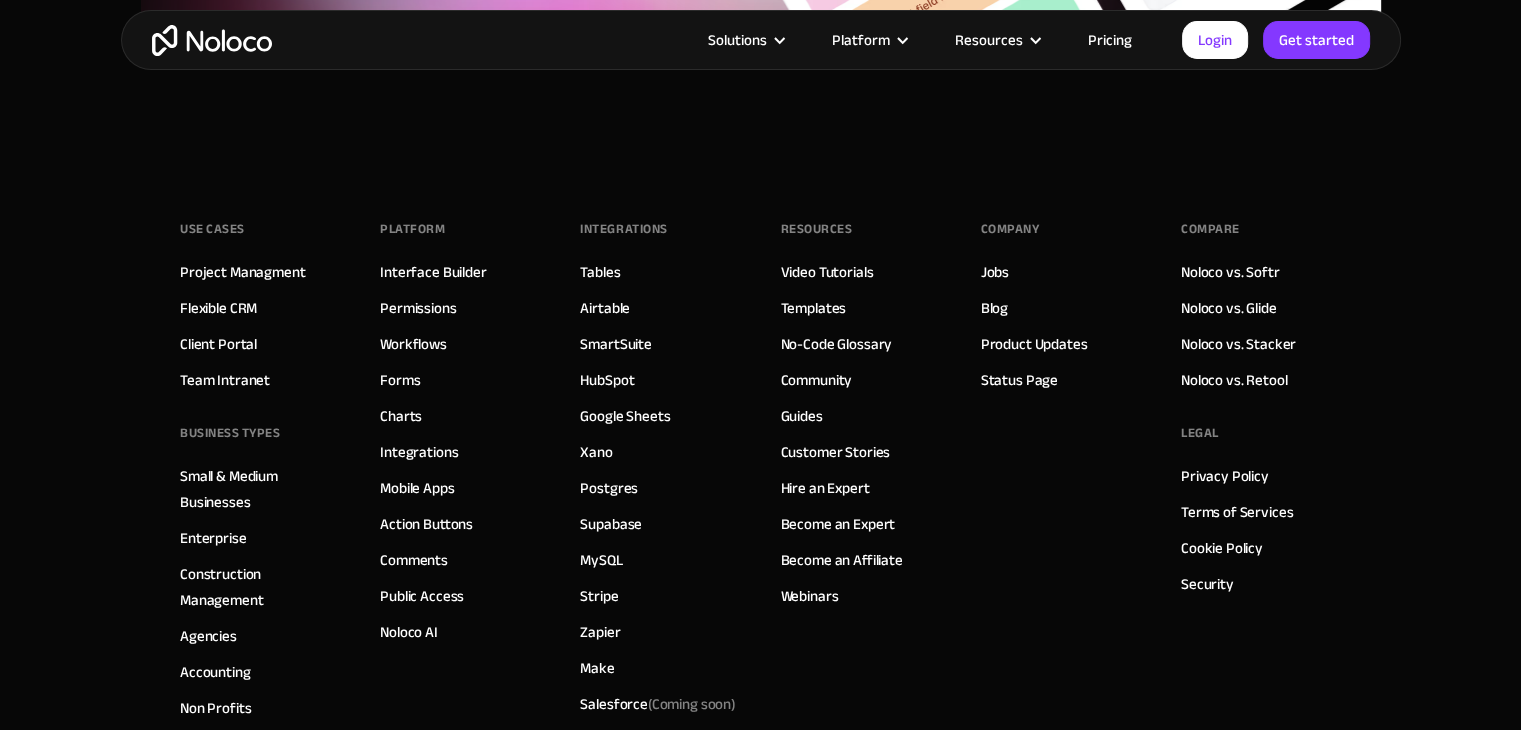 scroll, scrollTop: 7486, scrollLeft: 0, axis: vertical 